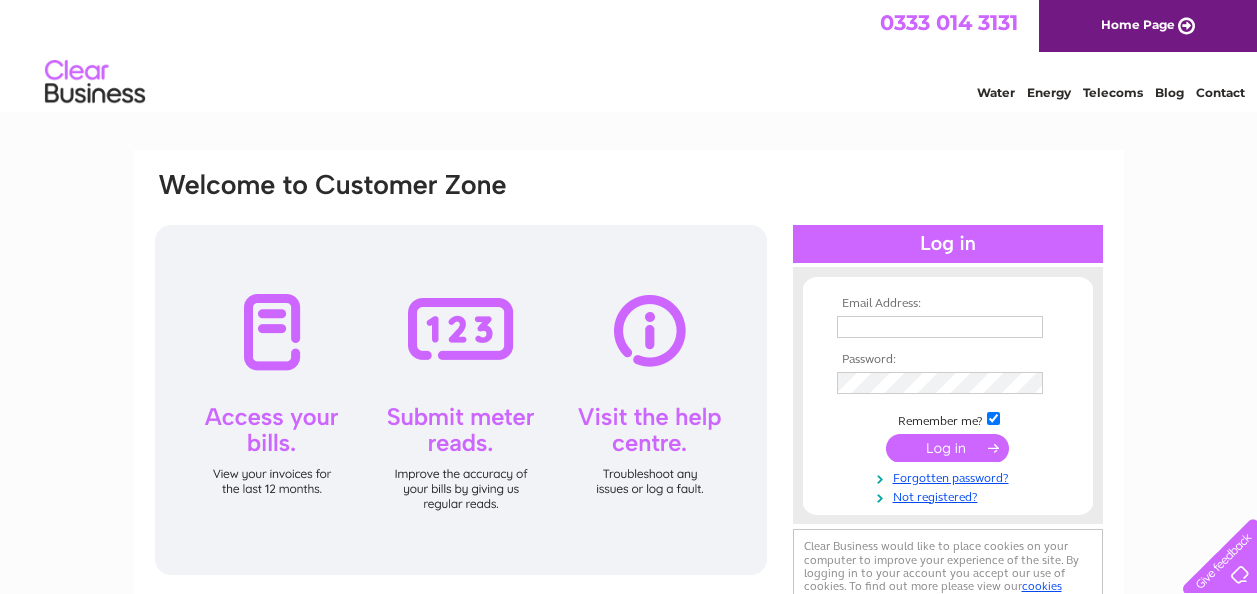 scroll, scrollTop: 0, scrollLeft: 0, axis: both 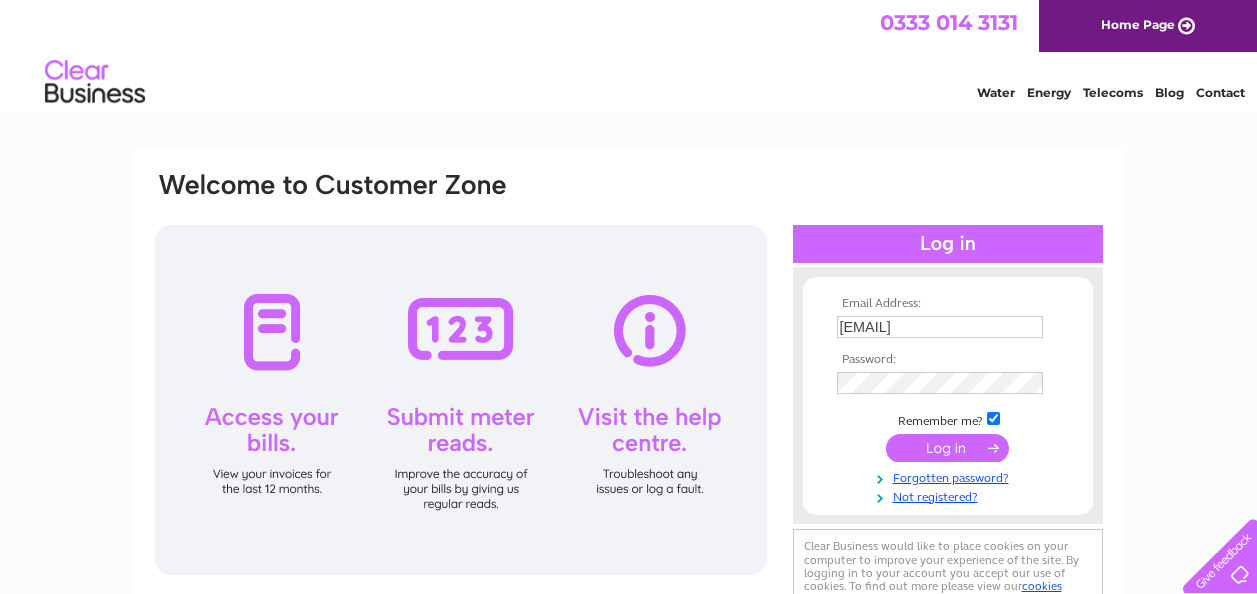 click at bounding box center [947, 448] 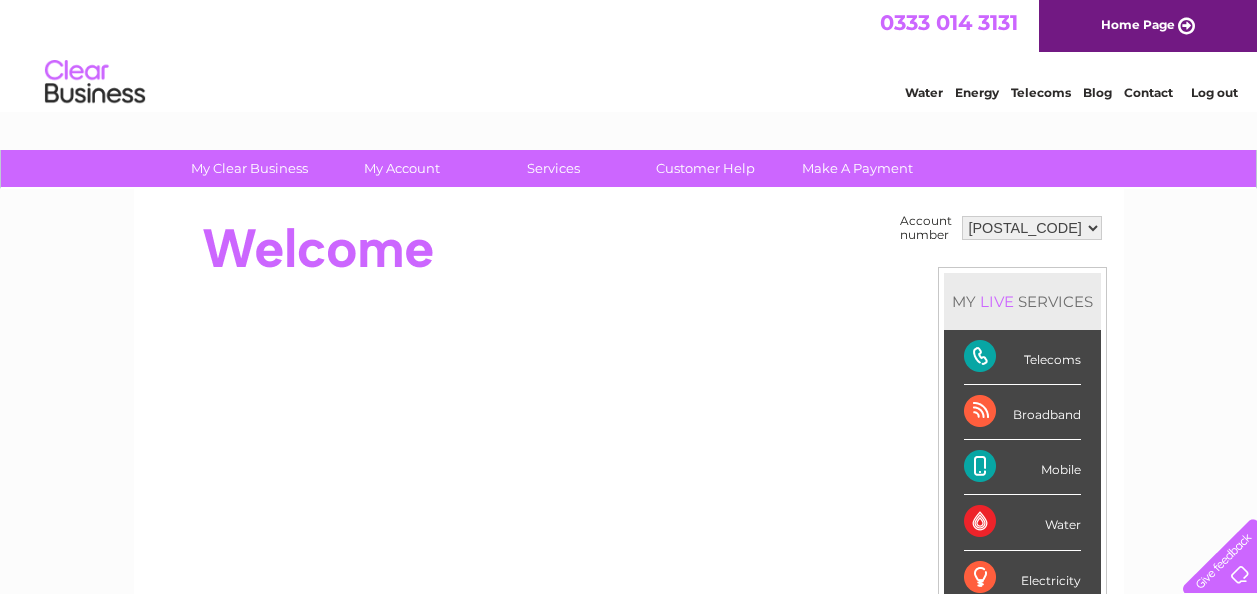 scroll, scrollTop: 0, scrollLeft: 0, axis: both 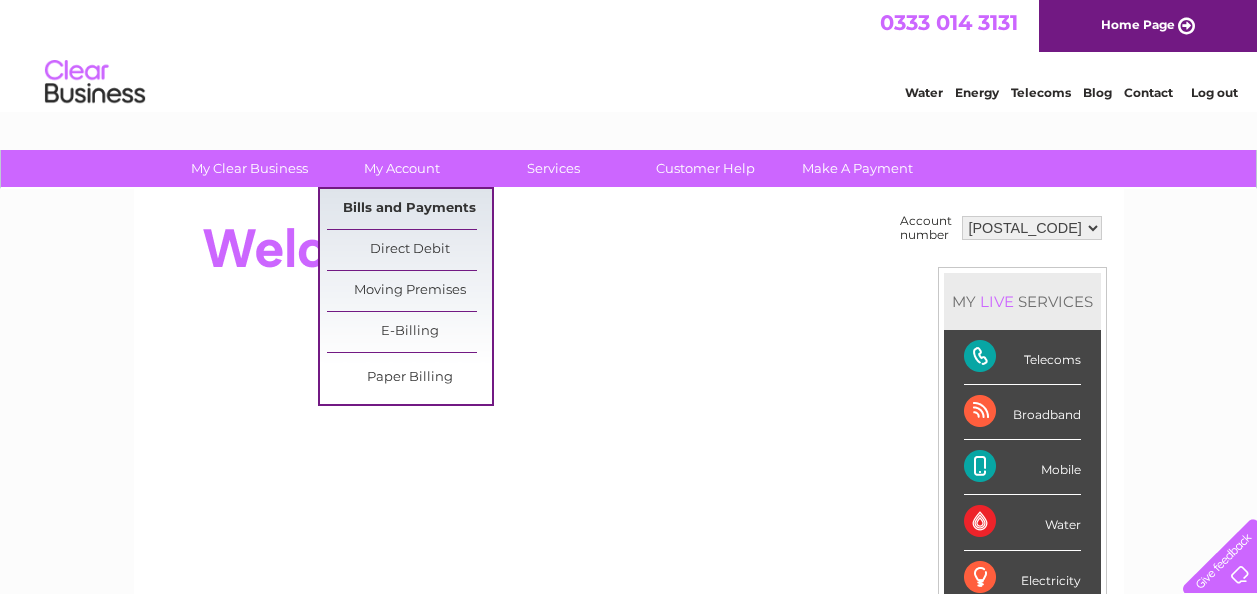 click on "Bills and Payments" at bounding box center (409, 209) 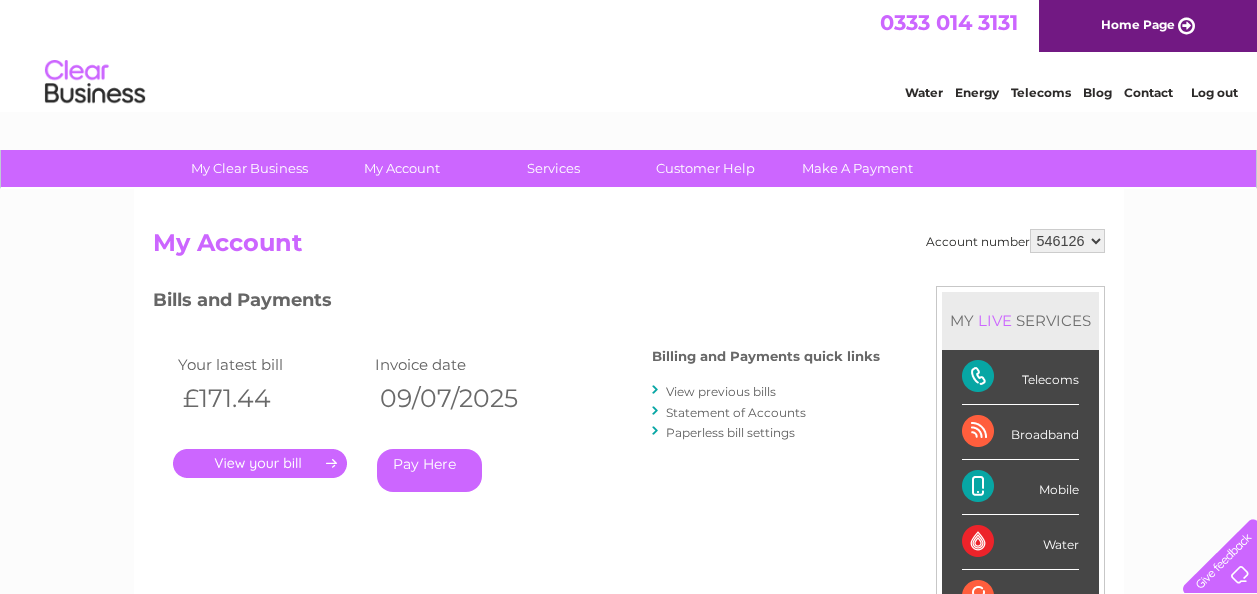 scroll, scrollTop: 0, scrollLeft: 0, axis: both 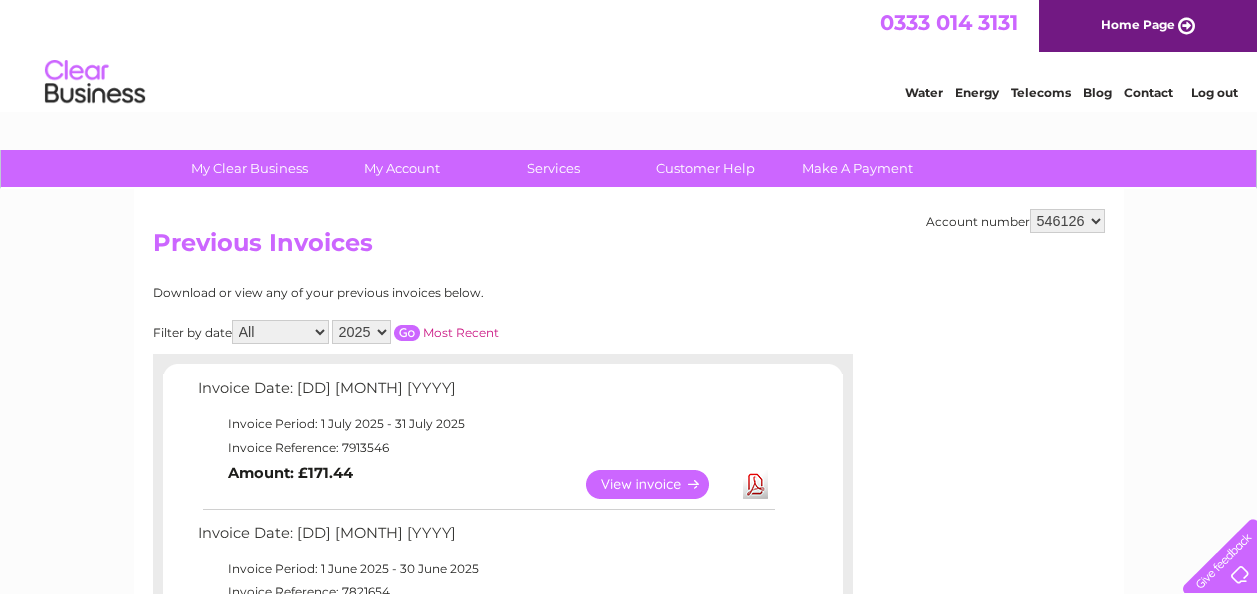 click on "View" at bounding box center [659, 484] 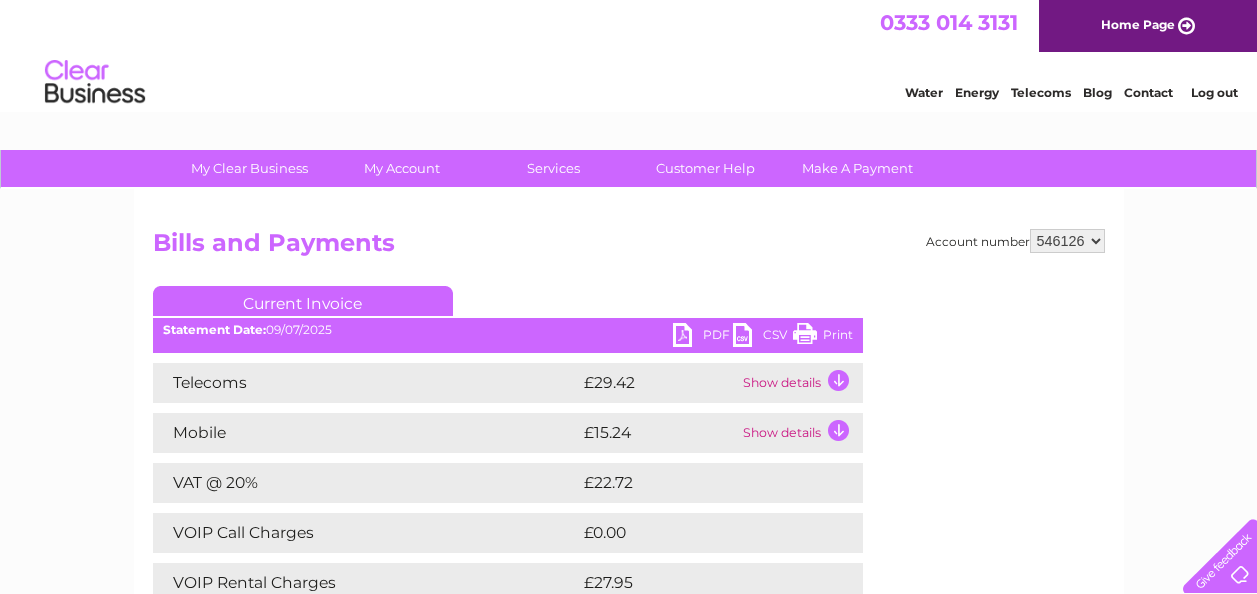 scroll, scrollTop: 0, scrollLeft: 0, axis: both 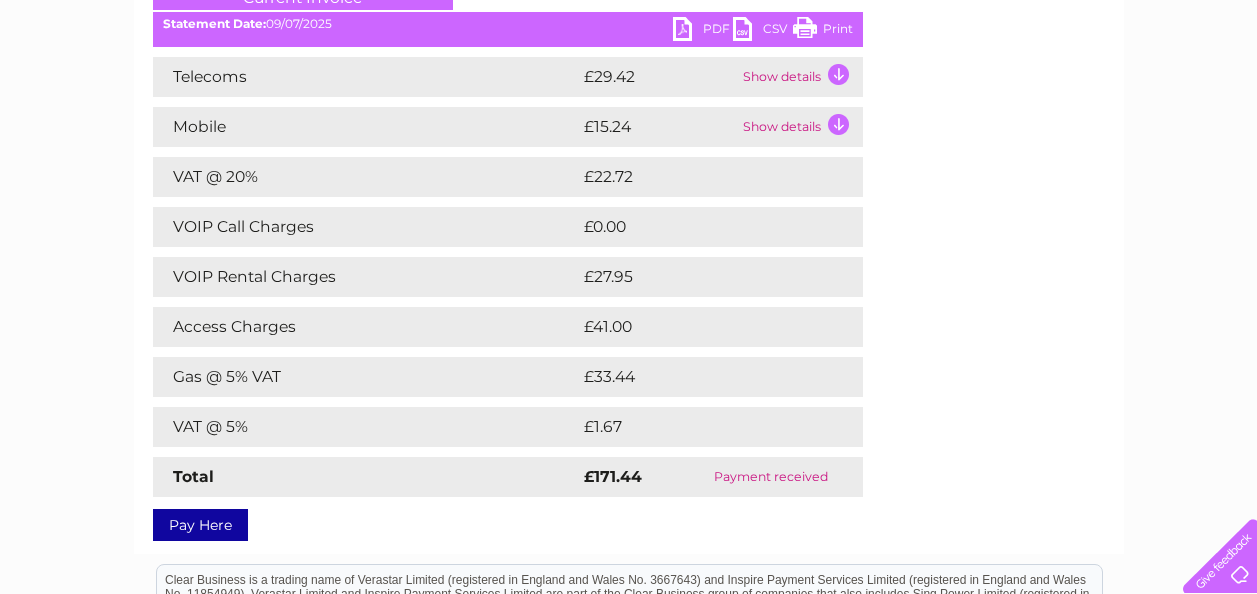 click on "Show details" at bounding box center (800, 127) 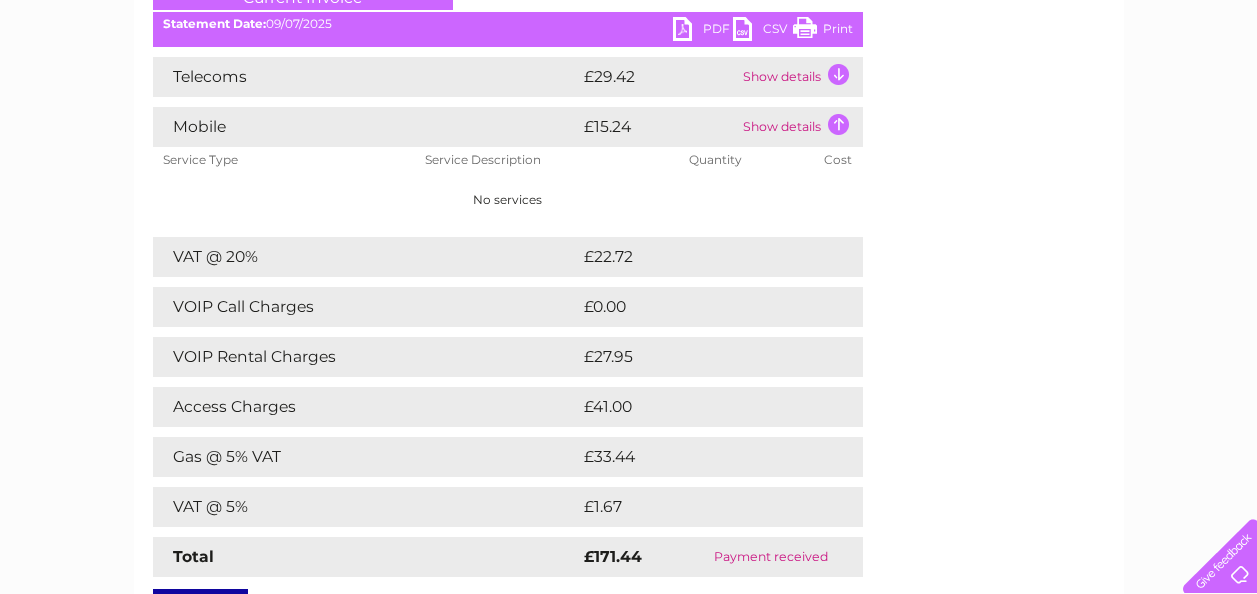 click on "Show details" at bounding box center (800, 77) 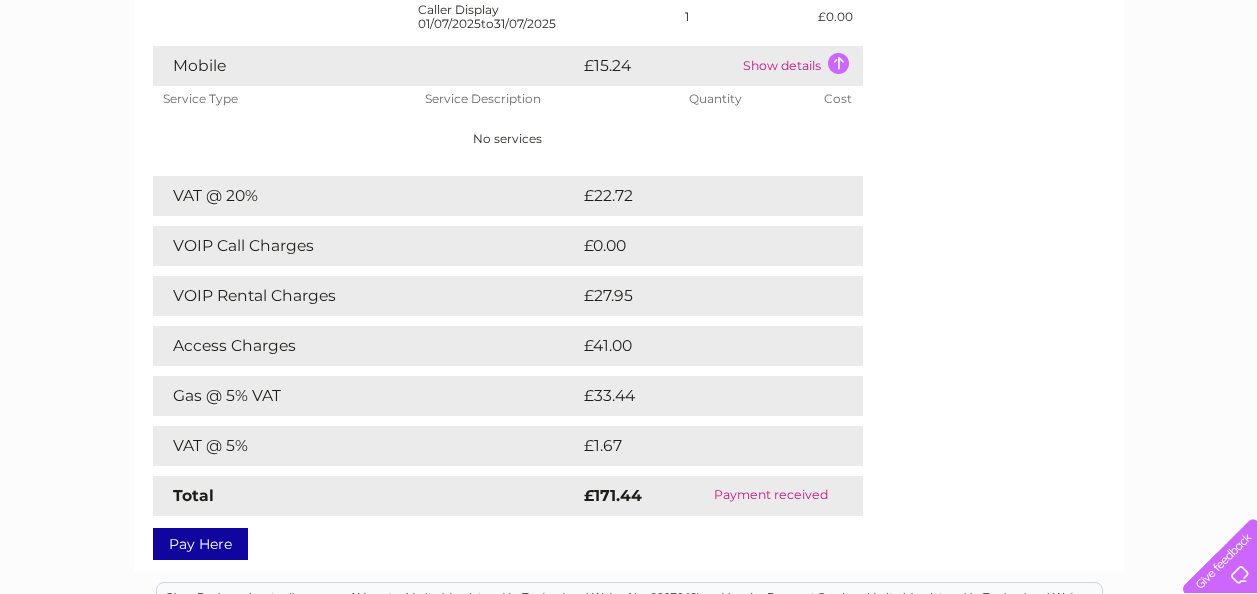 scroll, scrollTop: 546, scrollLeft: 0, axis: vertical 